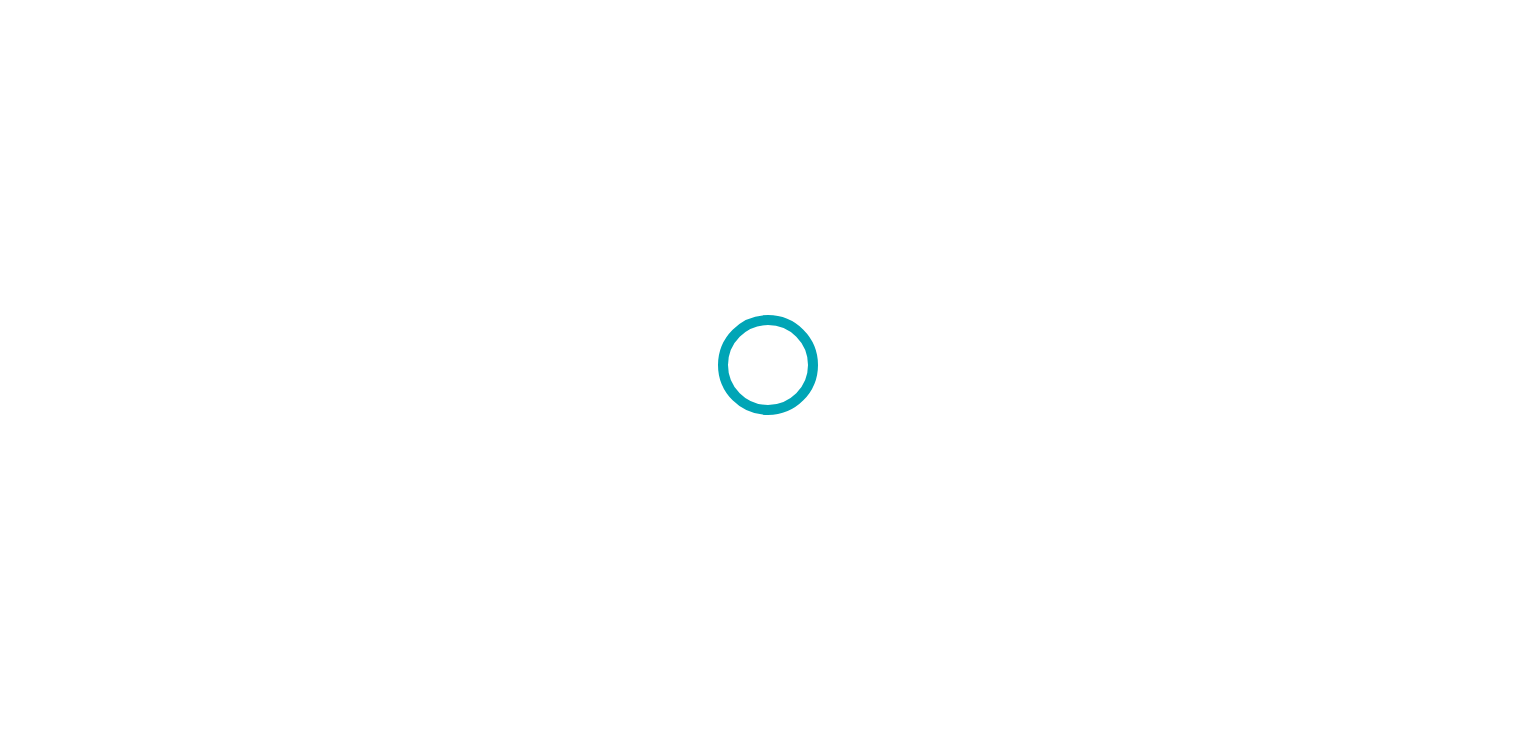 scroll, scrollTop: 0, scrollLeft: 0, axis: both 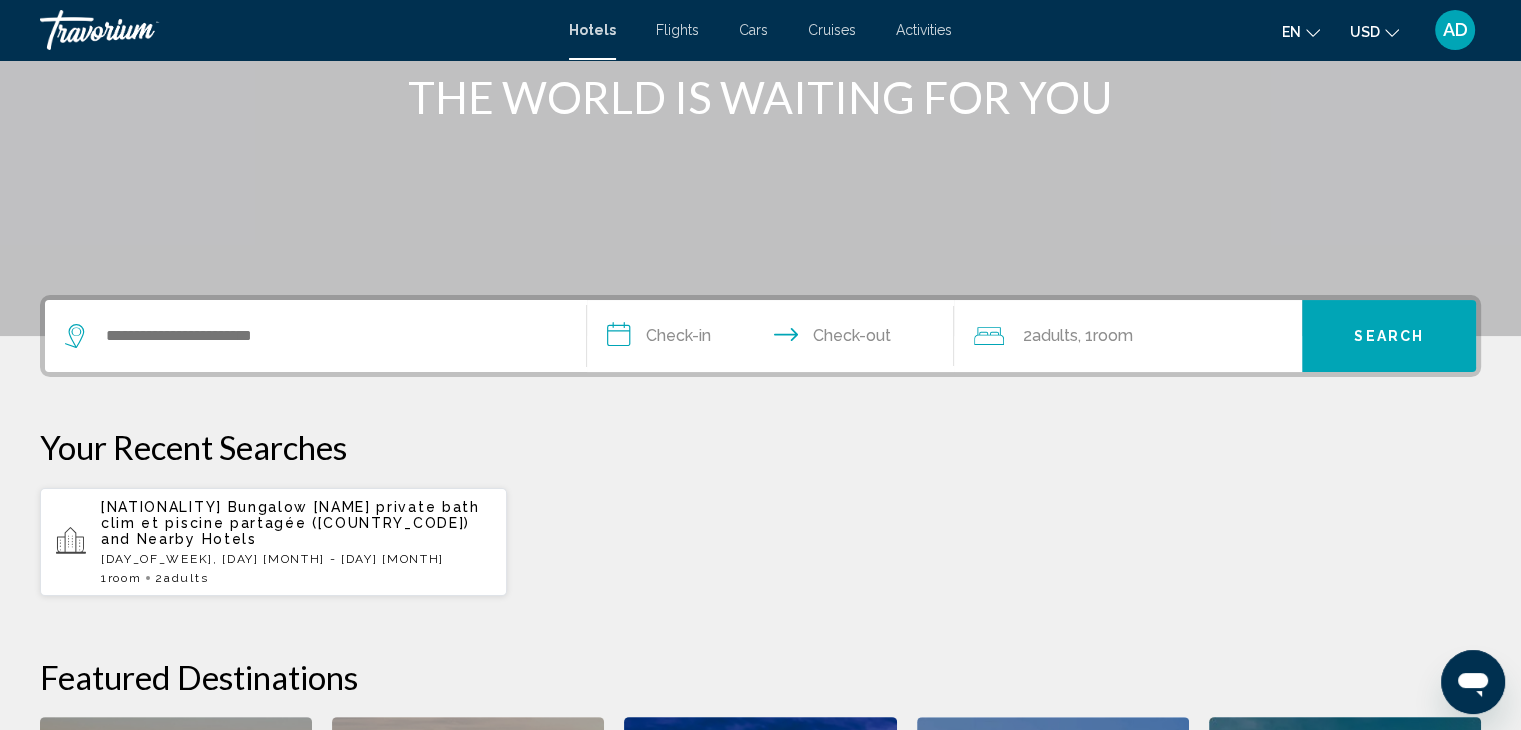 click at bounding box center (315, 336) 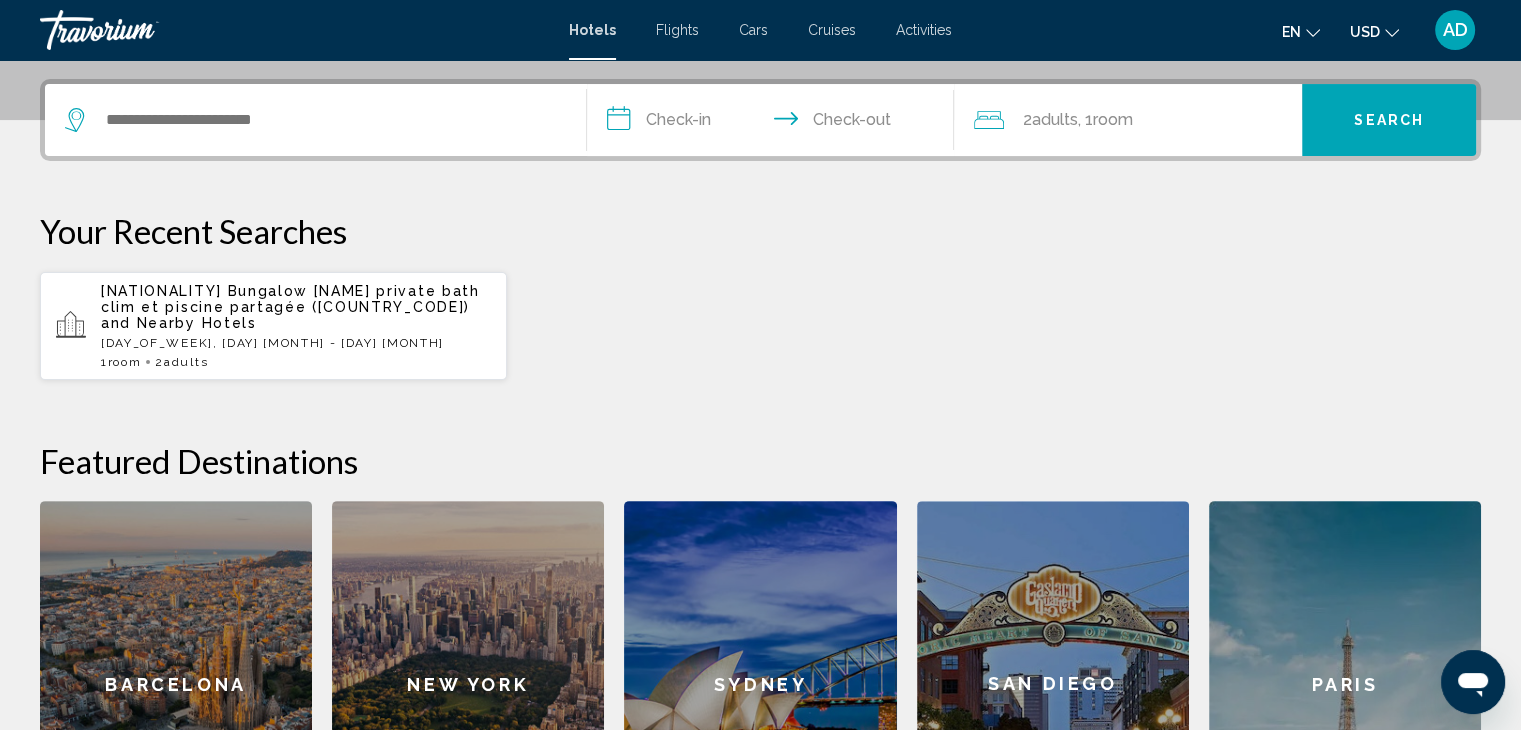 scroll, scrollTop: 493, scrollLeft: 0, axis: vertical 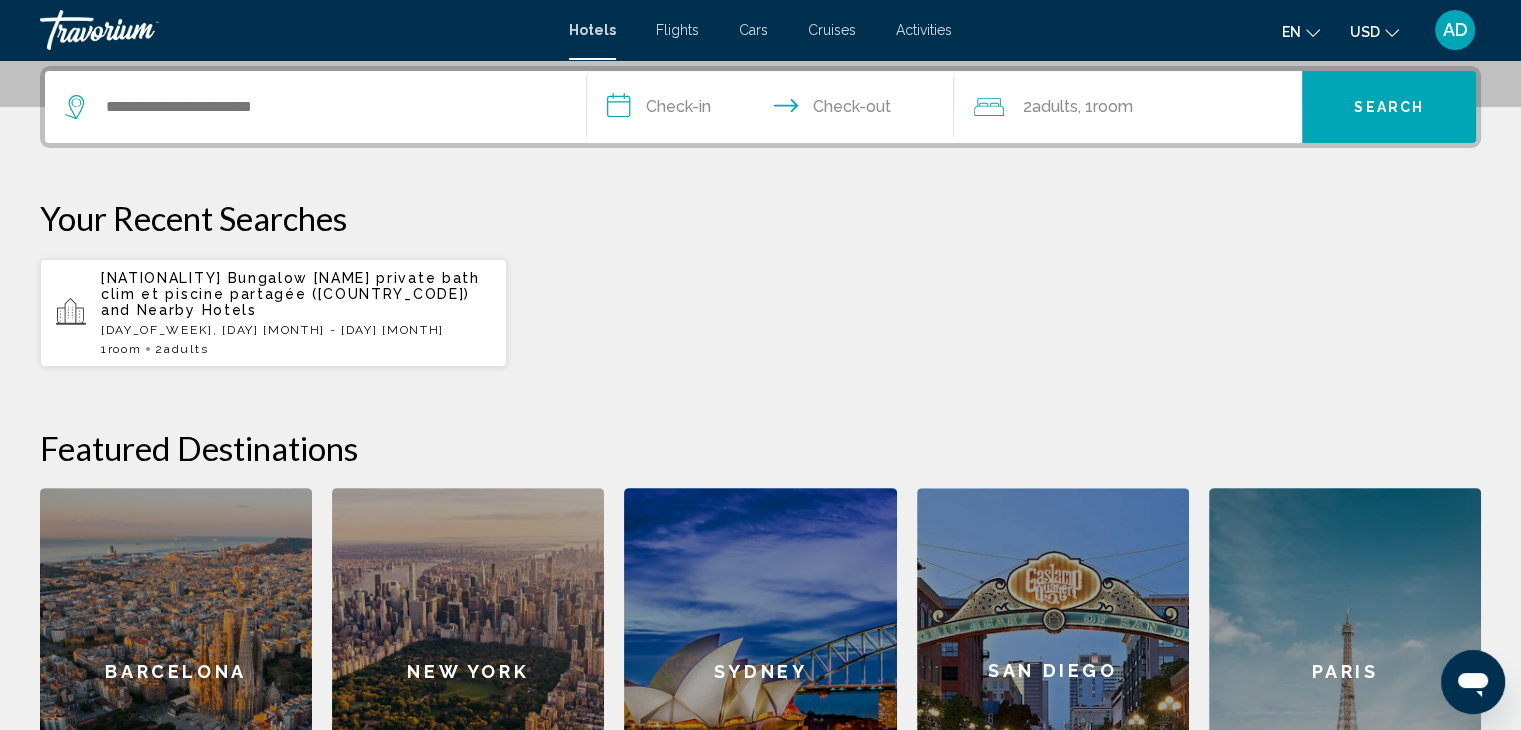 click at bounding box center (315, 107) 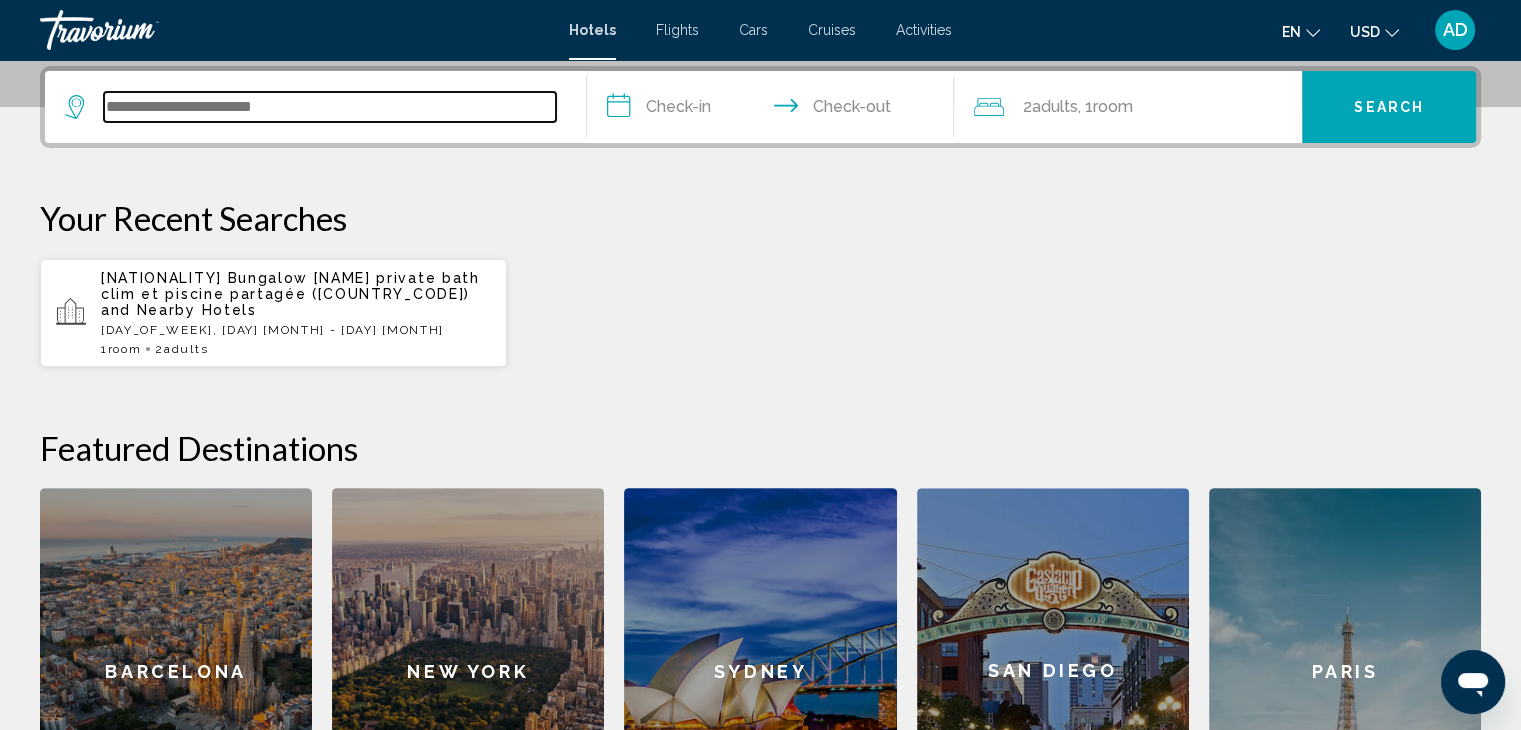 click at bounding box center (330, 107) 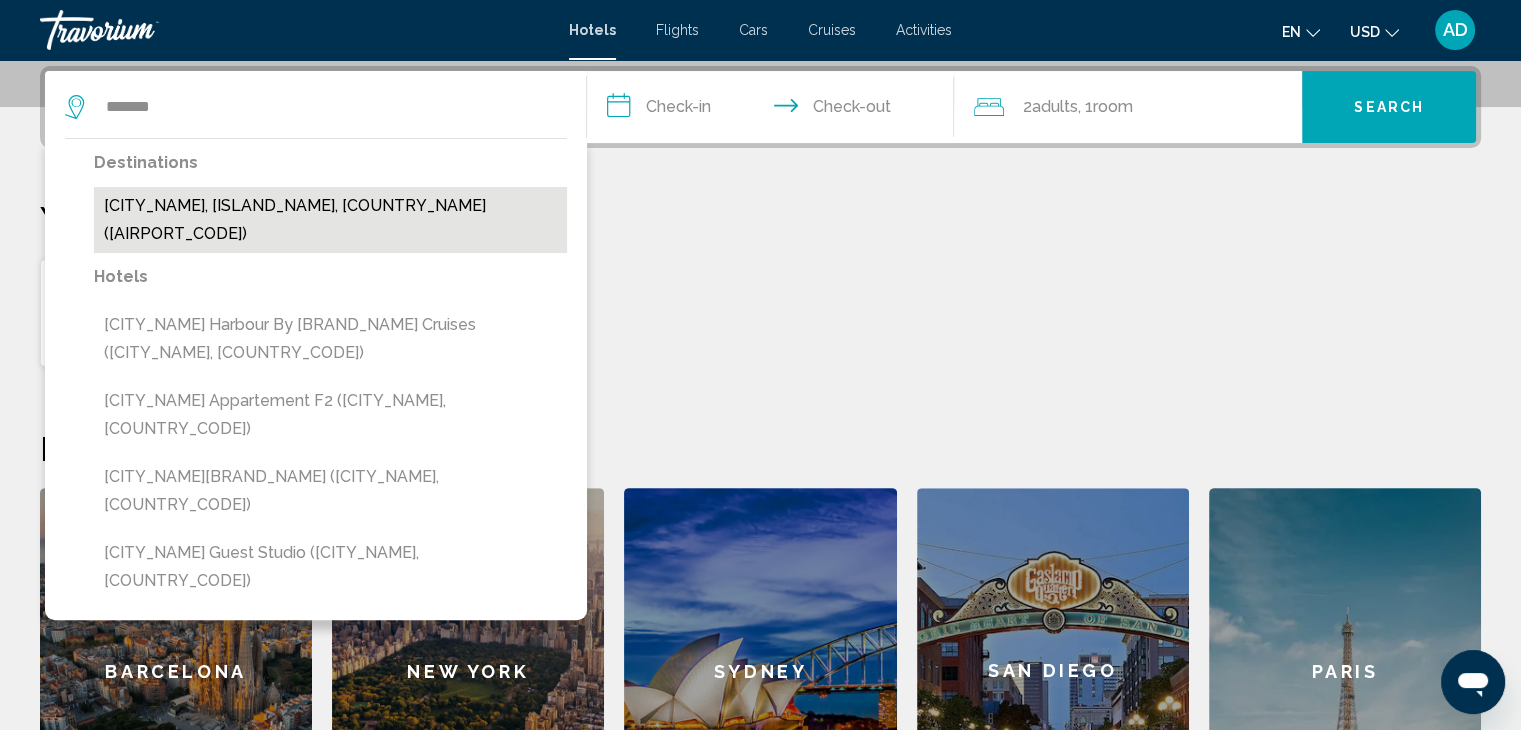 click on "Papeete, Tahiti, French Polynesia (PPT)" at bounding box center (330, 220) 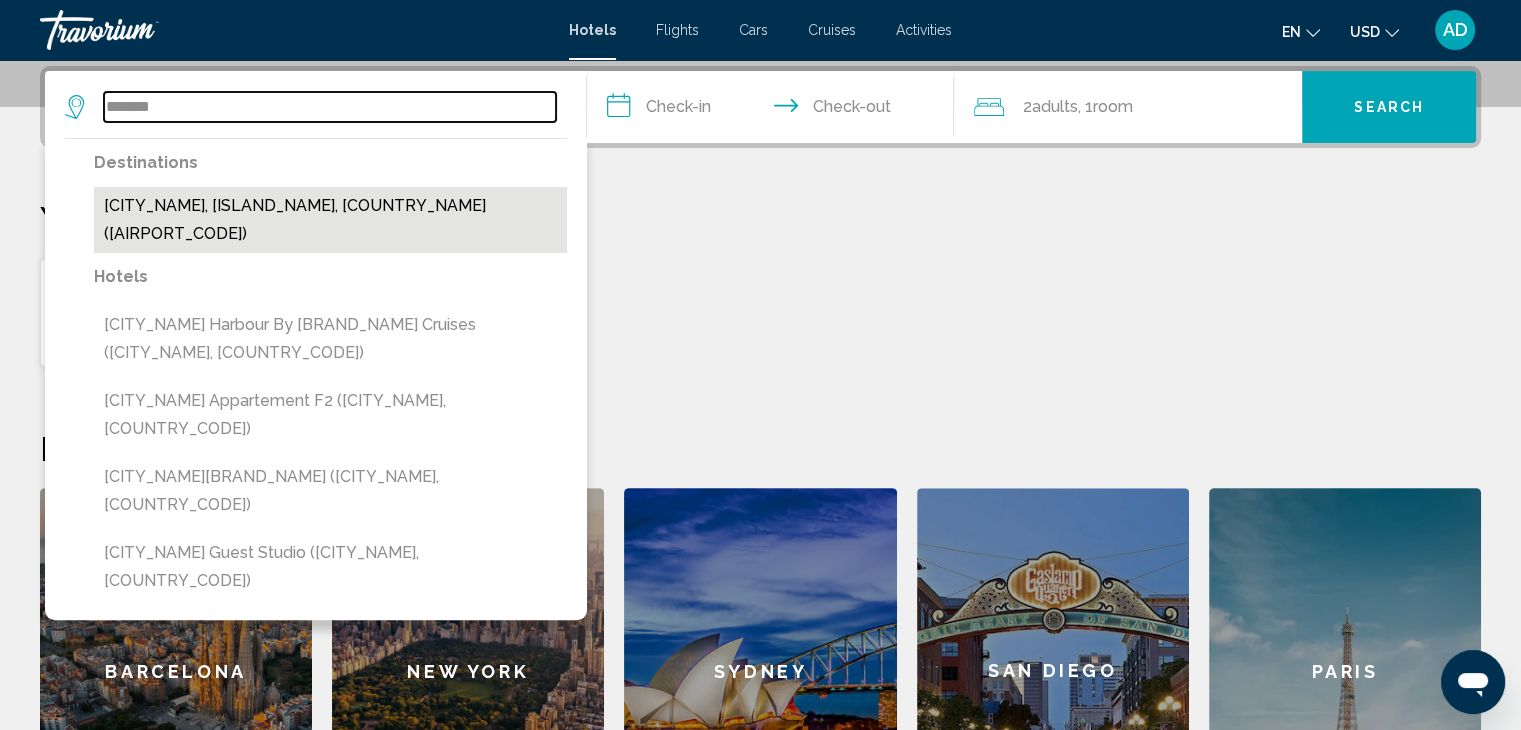 type on "**********" 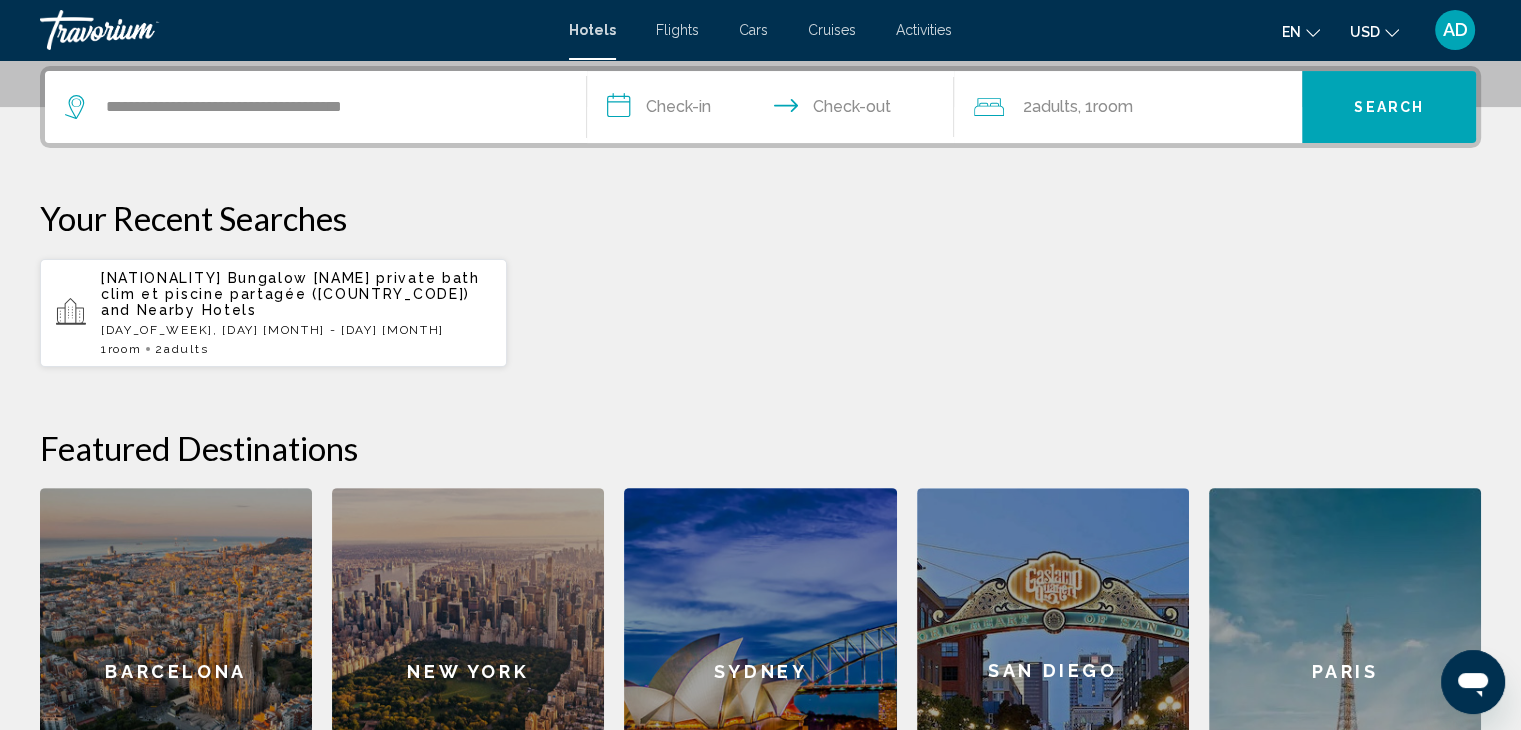 click on "**********" at bounding box center (775, 110) 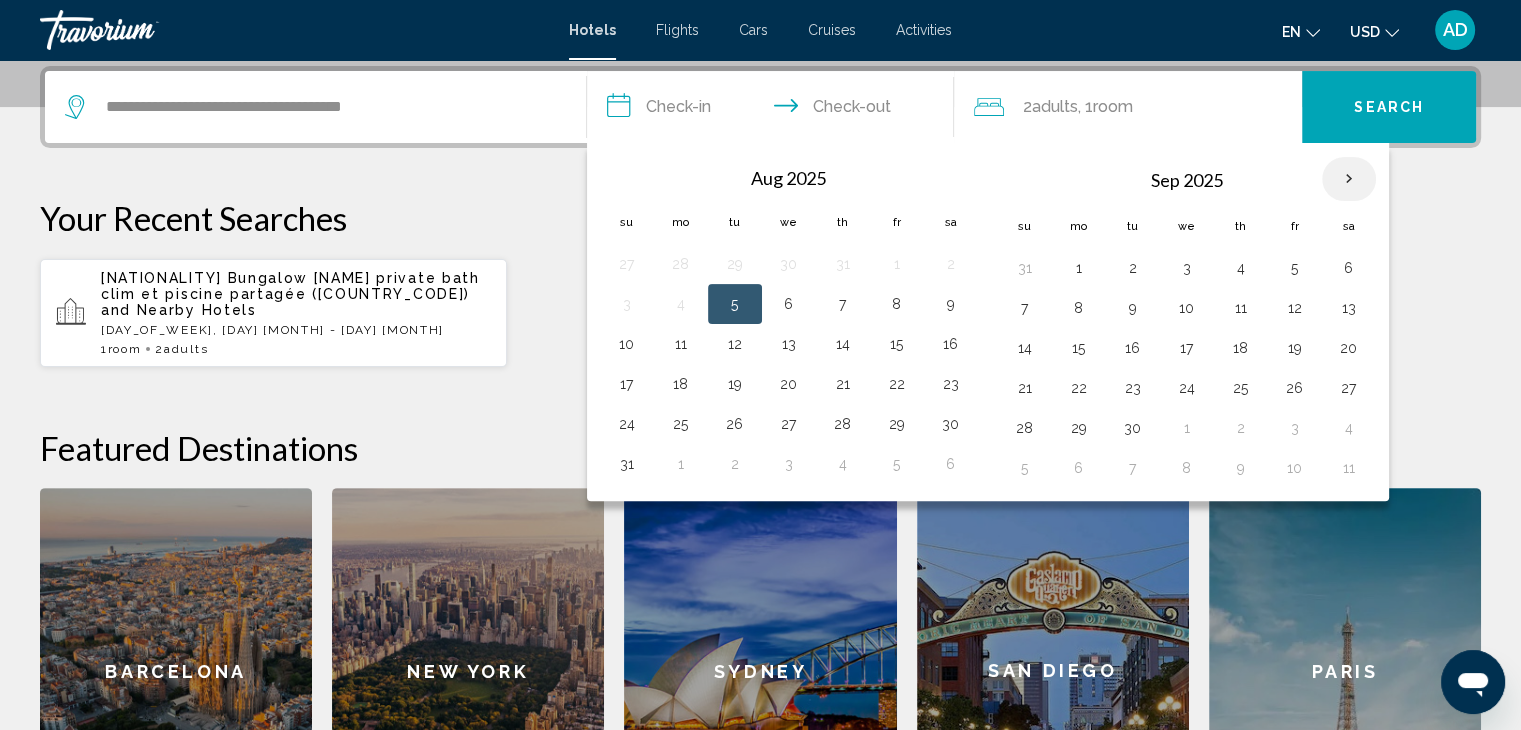 click at bounding box center [1349, 179] 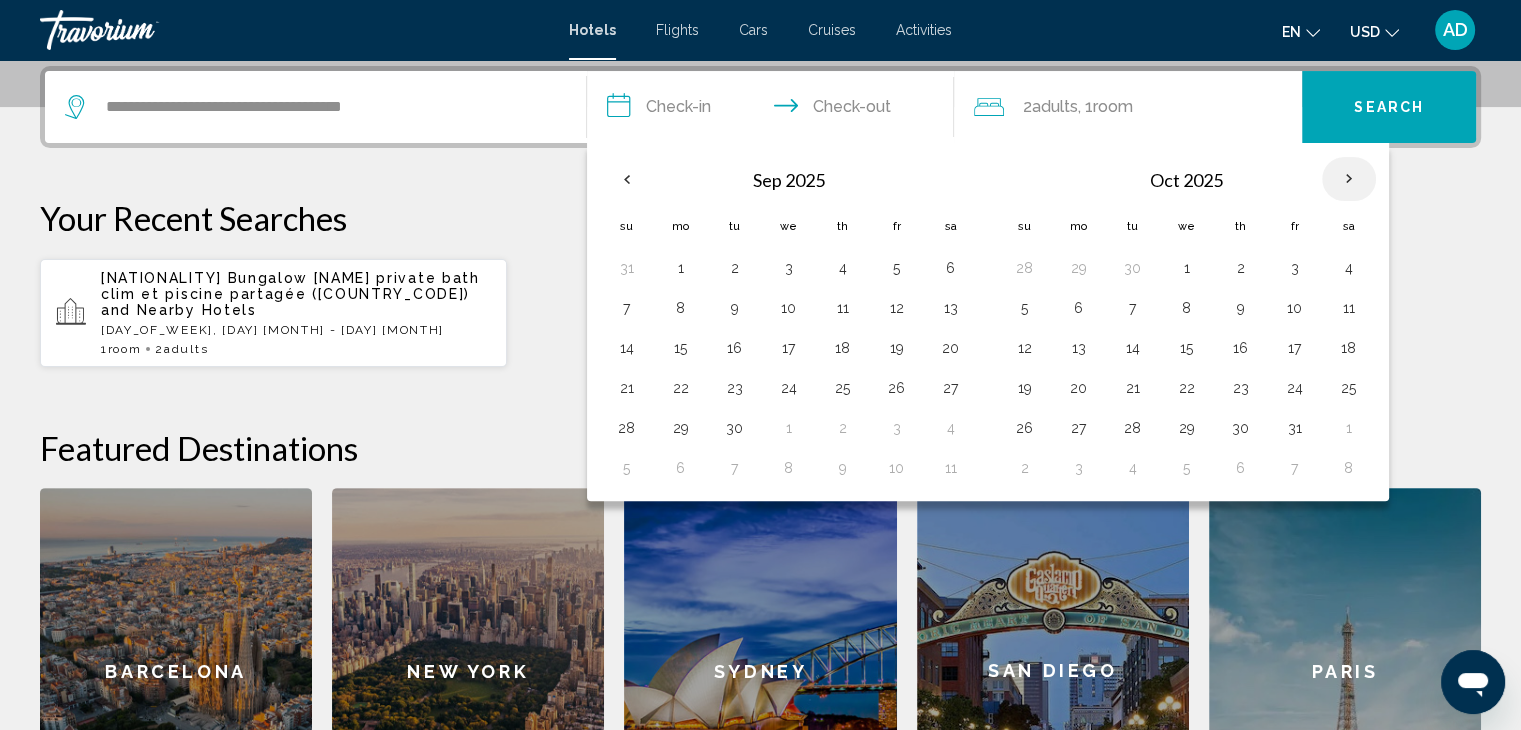 click at bounding box center (1349, 179) 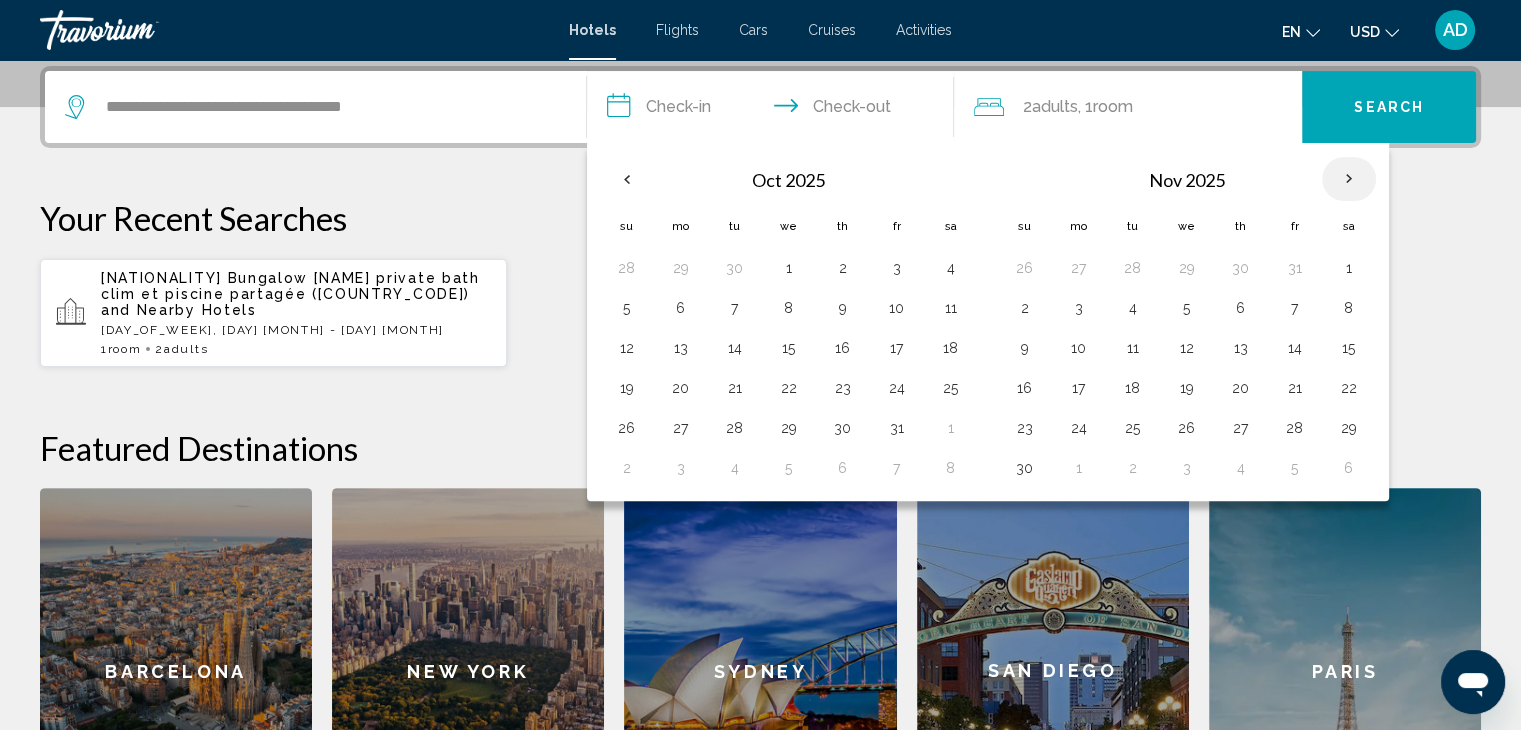 click at bounding box center [1349, 179] 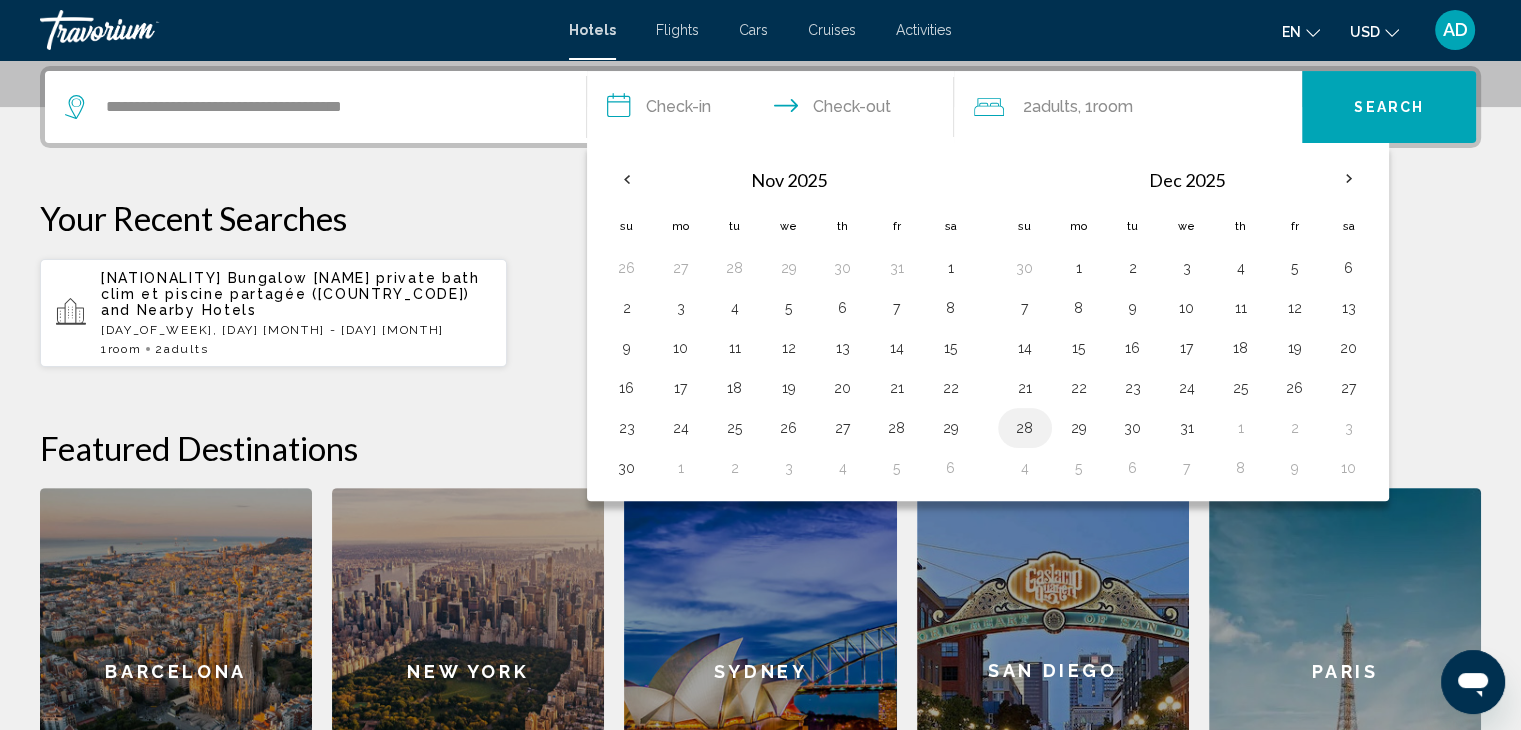 click on "28" at bounding box center [1025, 428] 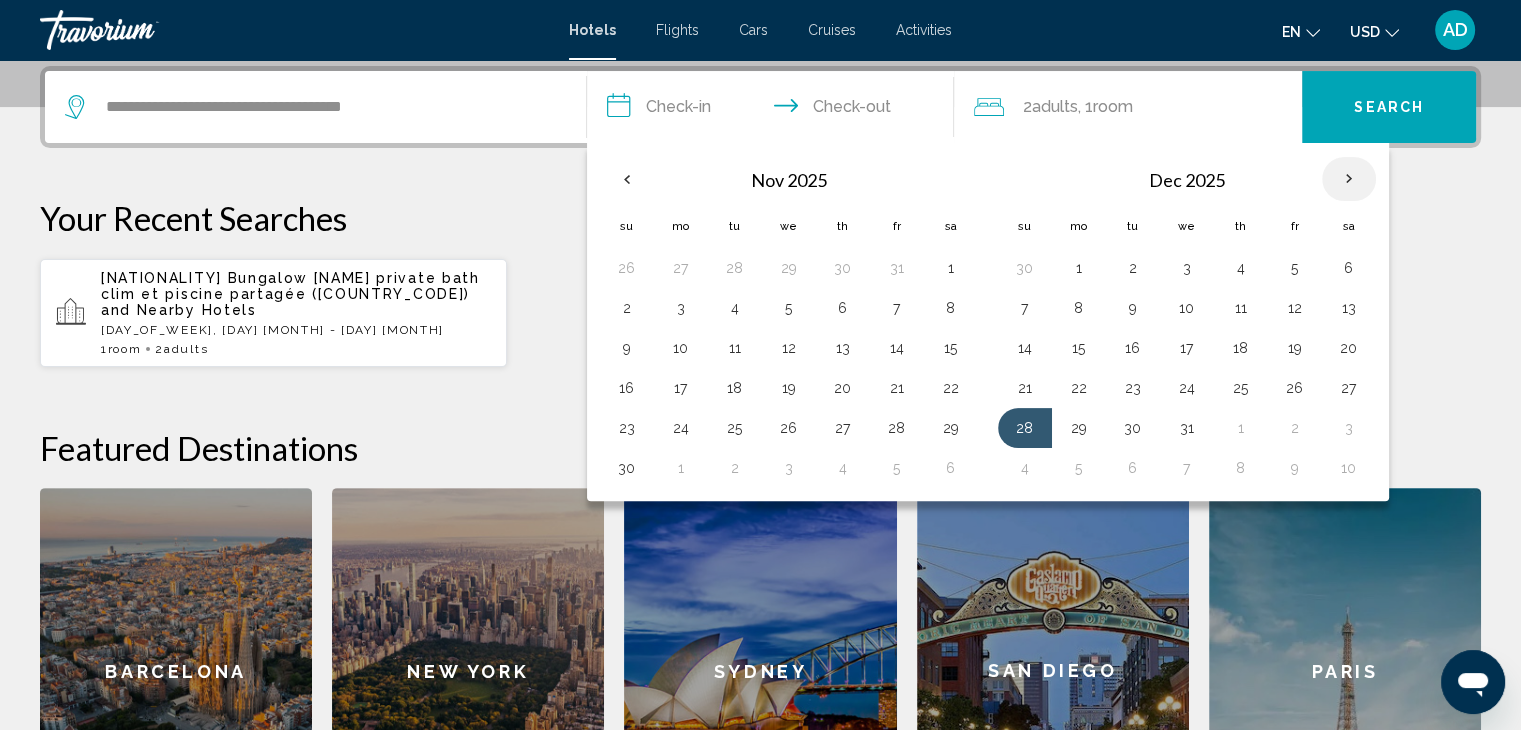 click at bounding box center (1349, 179) 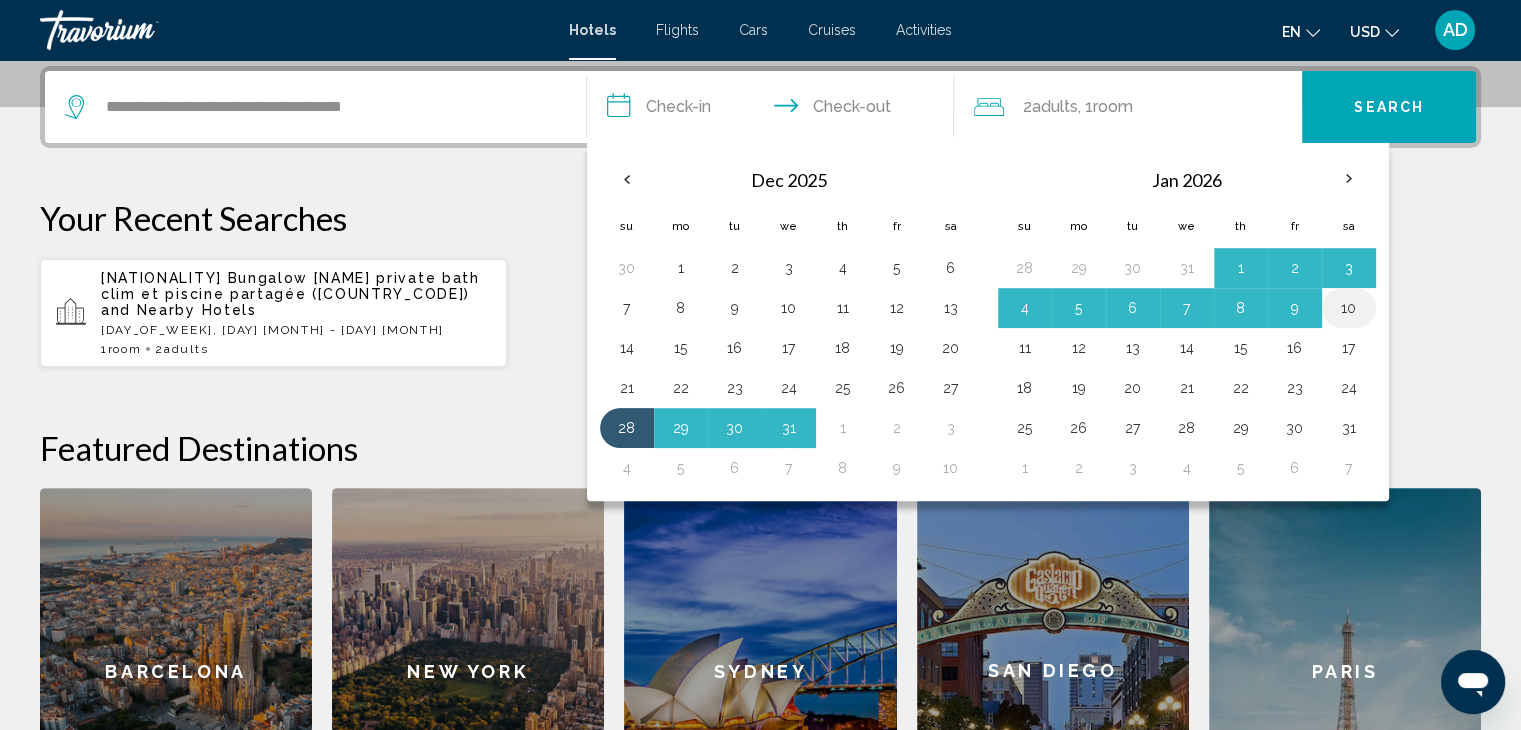 click on "10" at bounding box center (1349, 308) 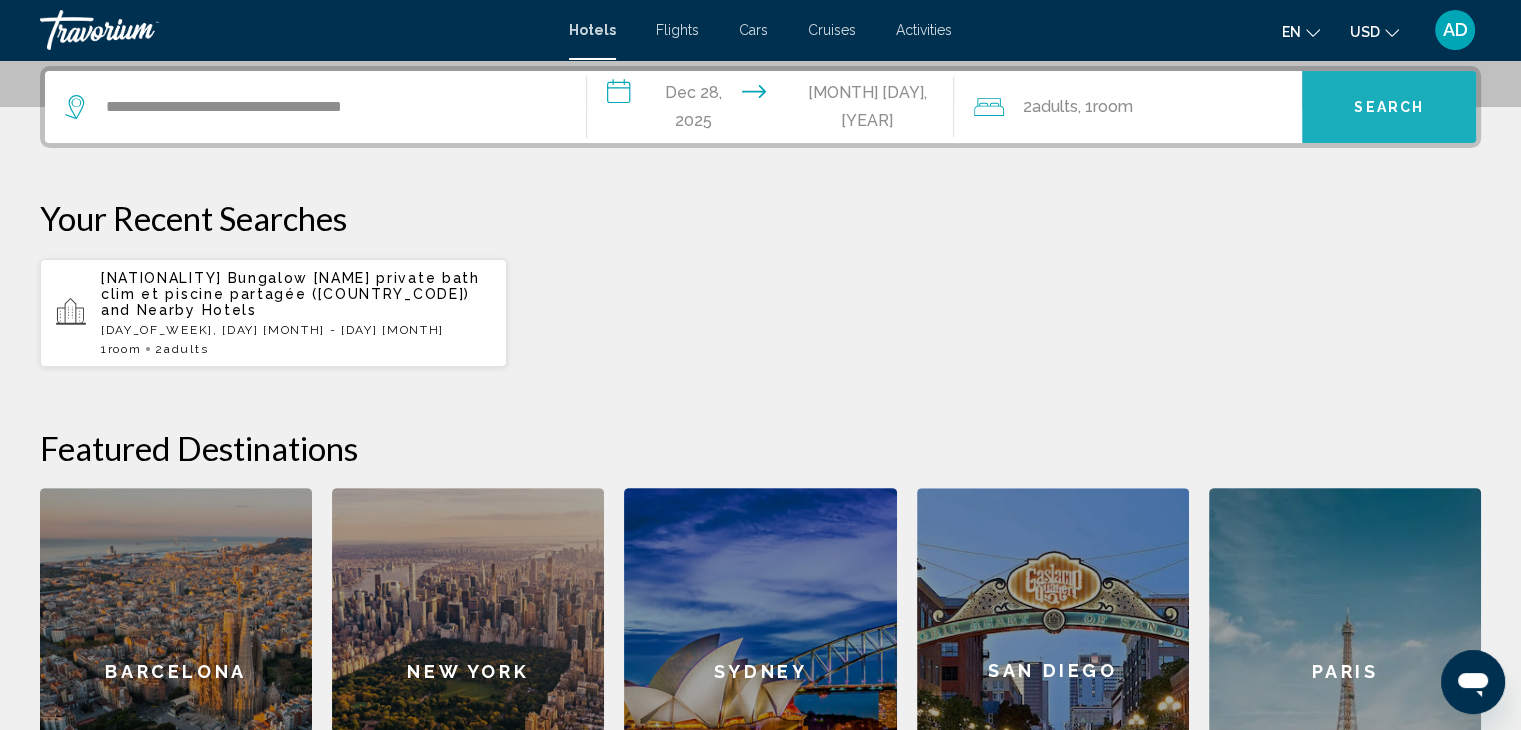 click on "Search" at bounding box center [1389, 108] 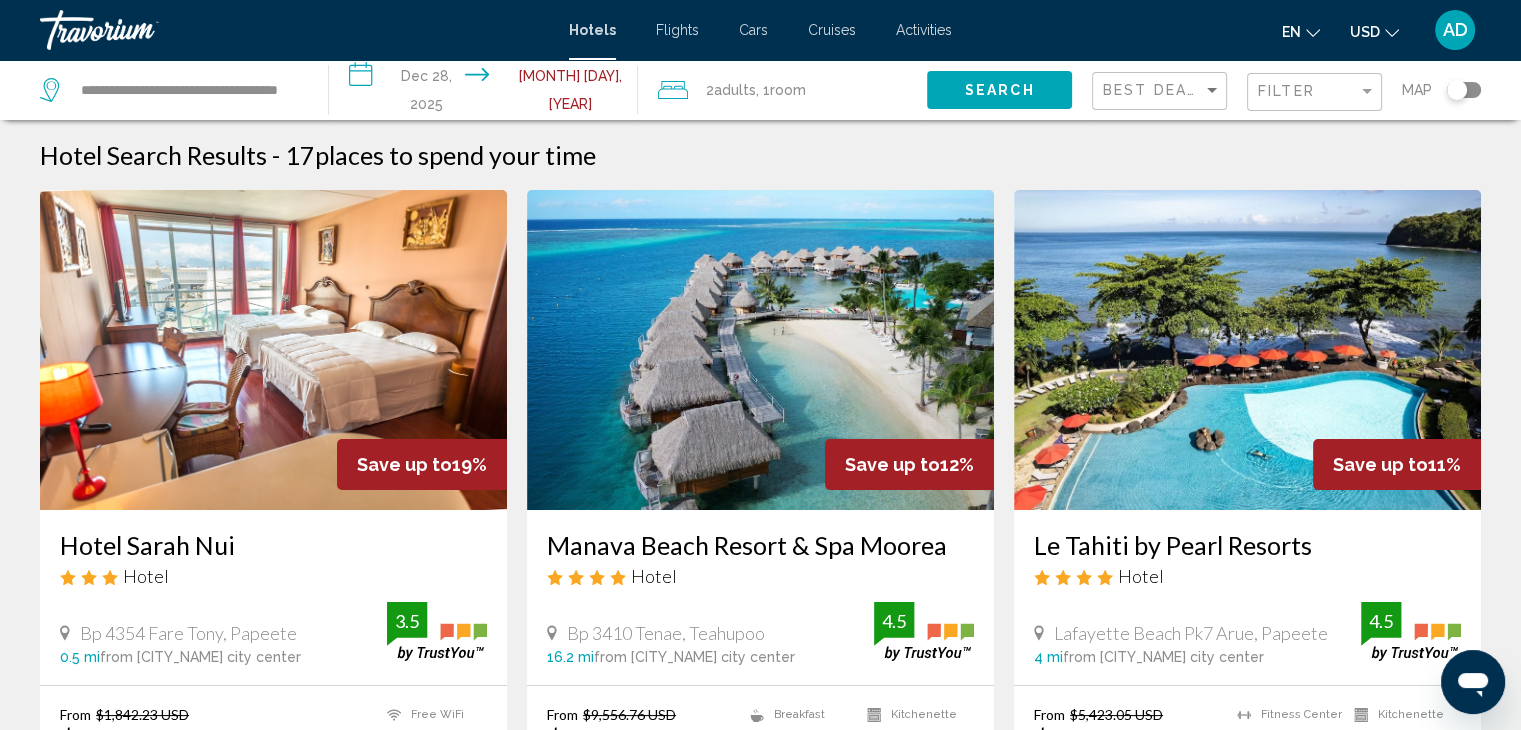 scroll, scrollTop: 0, scrollLeft: 0, axis: both 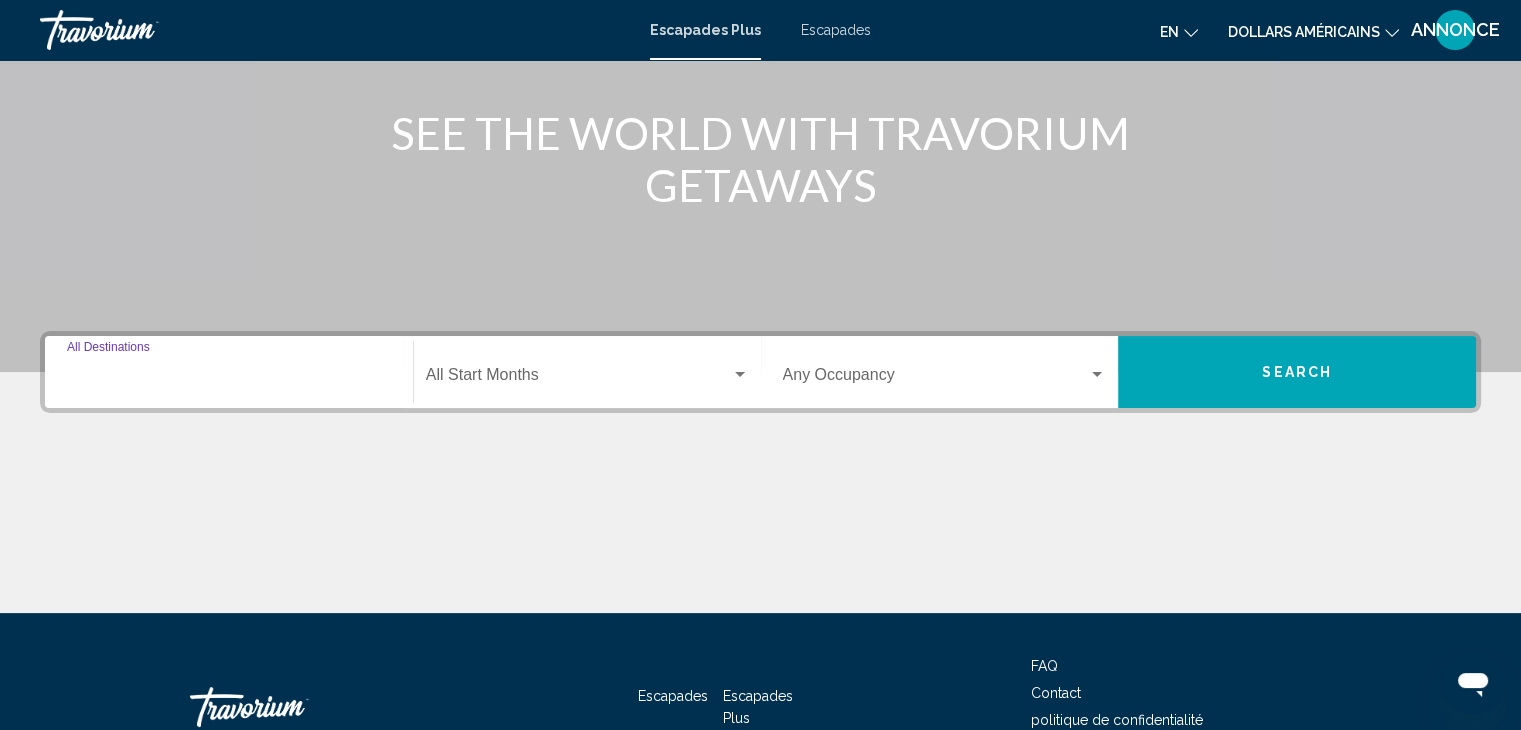click on "Destination All Destinations" at bounding box center [229, 379] 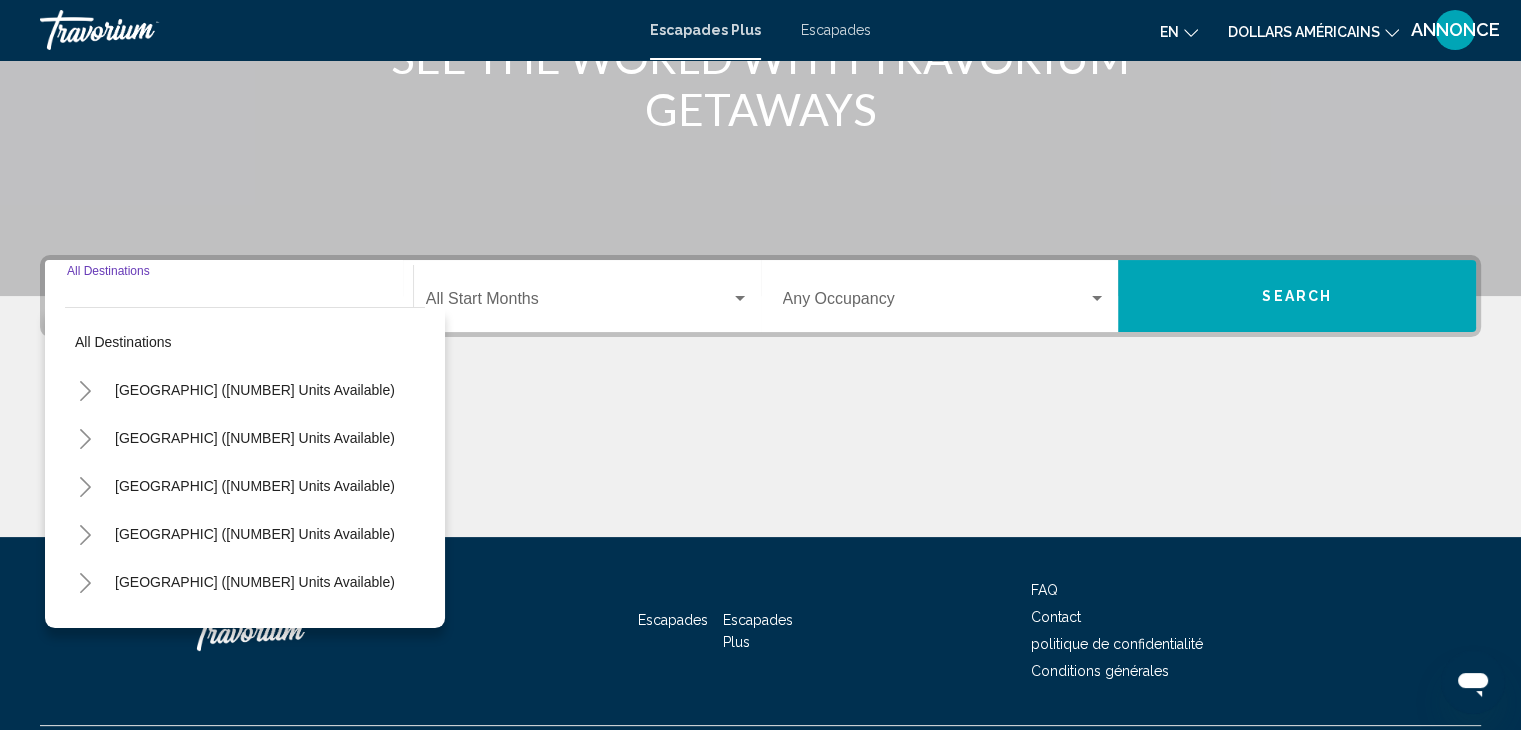 scroll, scrollTop: 356, scrollLeft: 0, axis: vertical 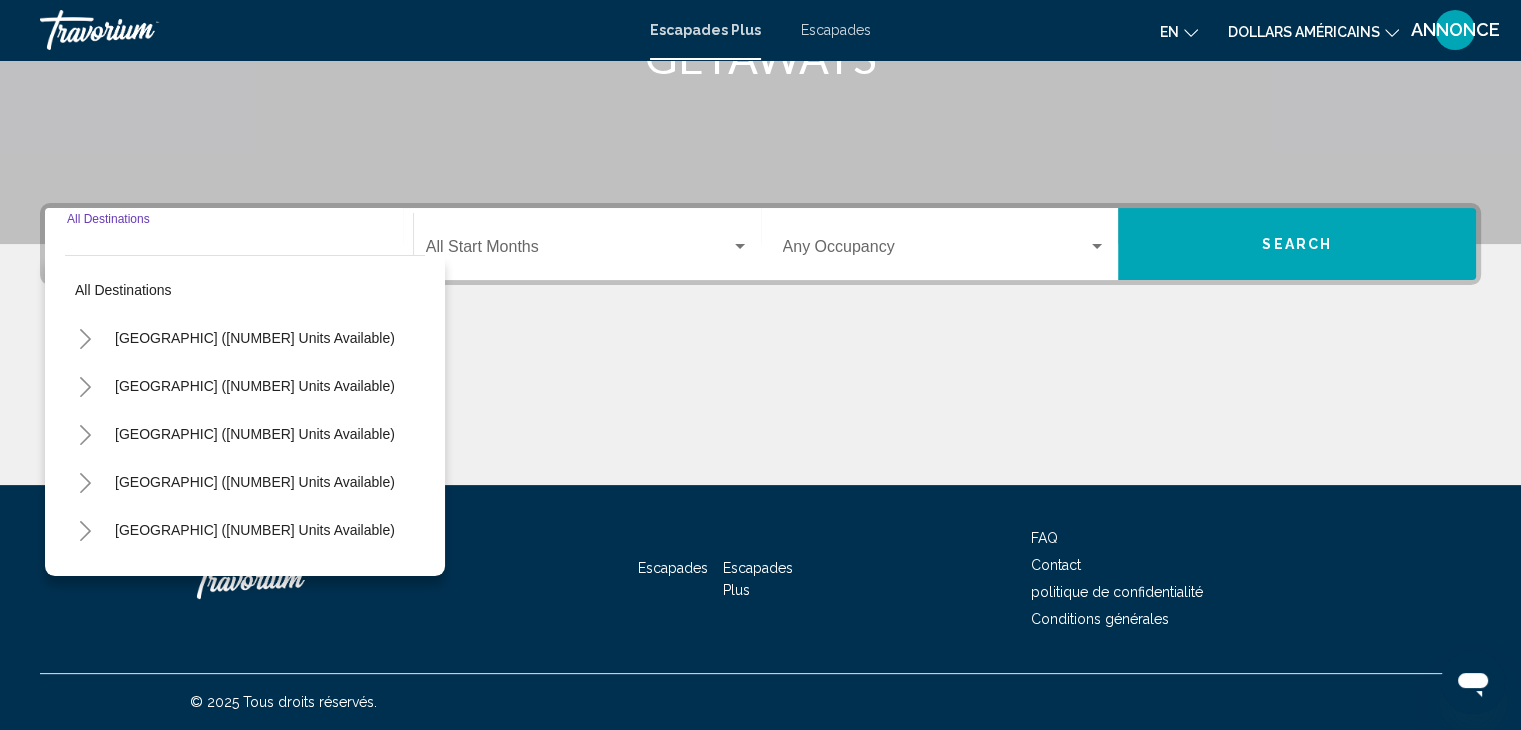 click on "Destination All Destinations" at bounding box center [229, 251] 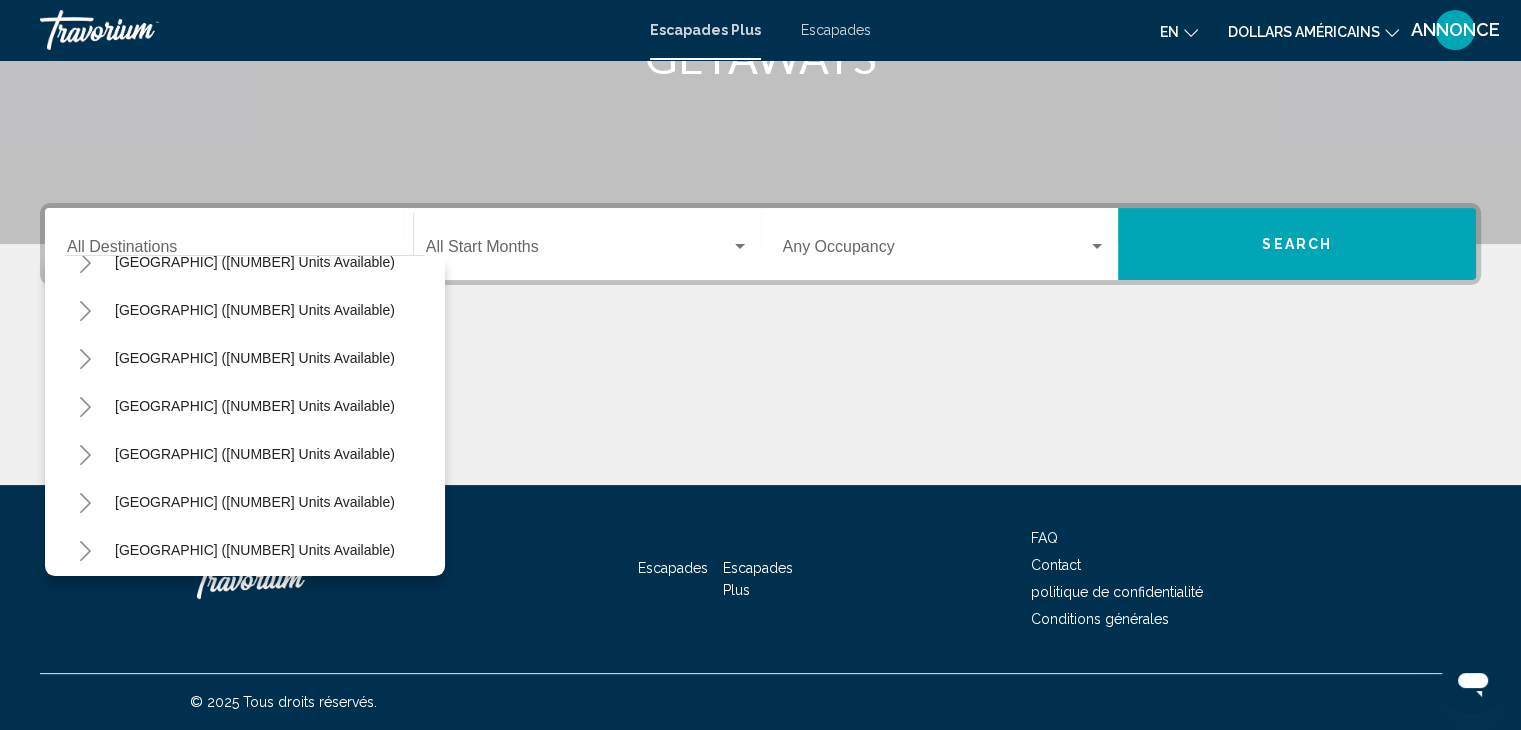 scroll, scrollTop: 222, scrollLeft: 0, axis: vertical 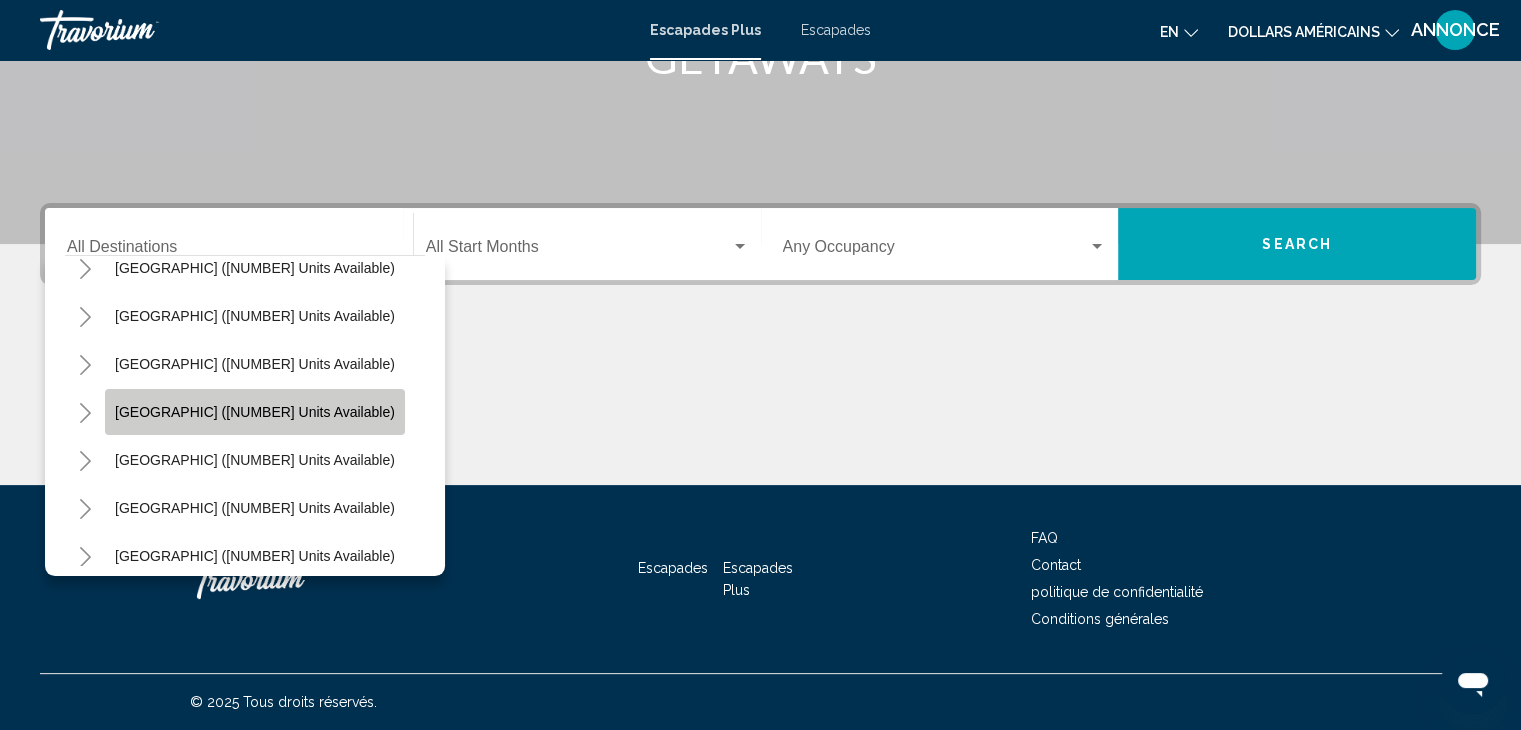 click on "[GEOGRAPHIC] ([NUMBER] units available)" 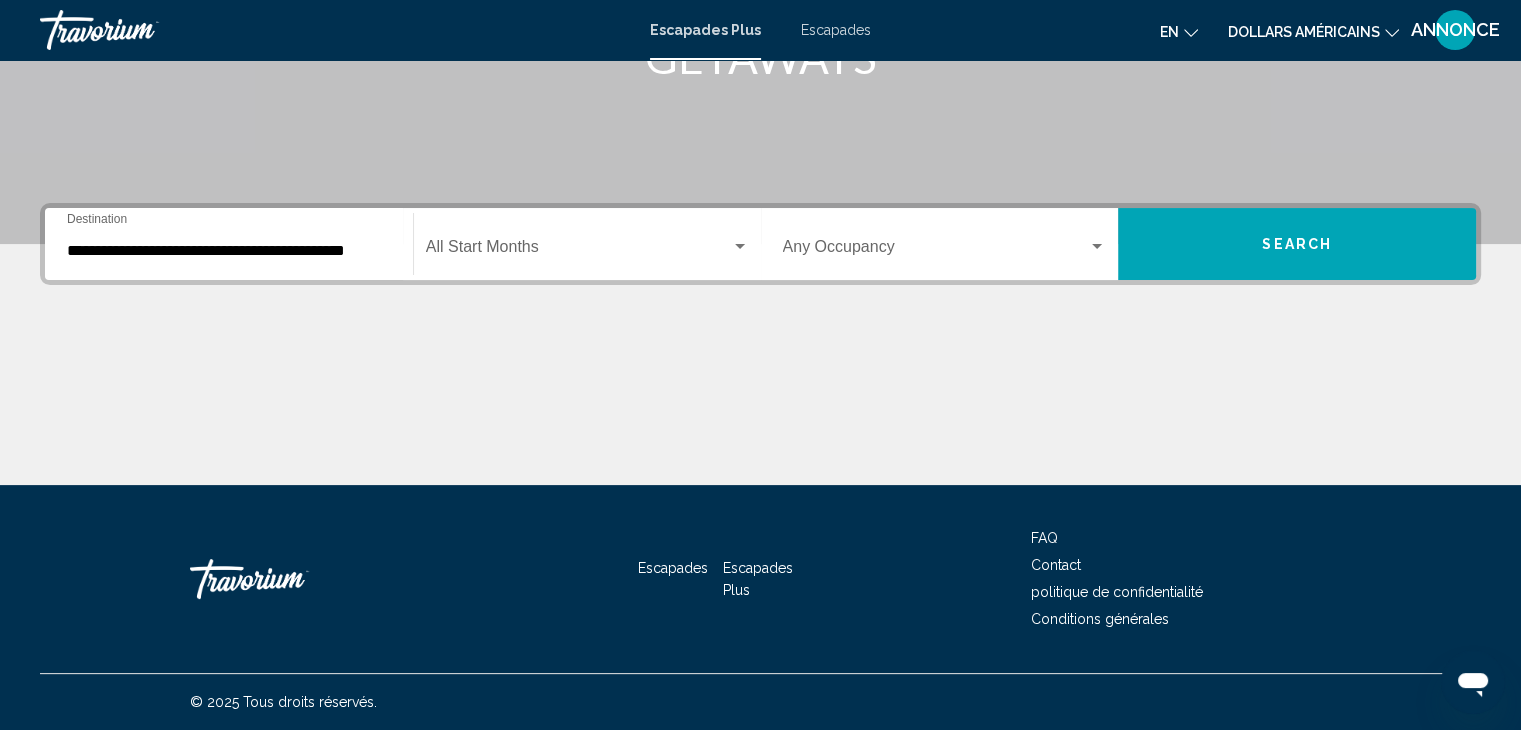 click on "Start Month All Start Months" 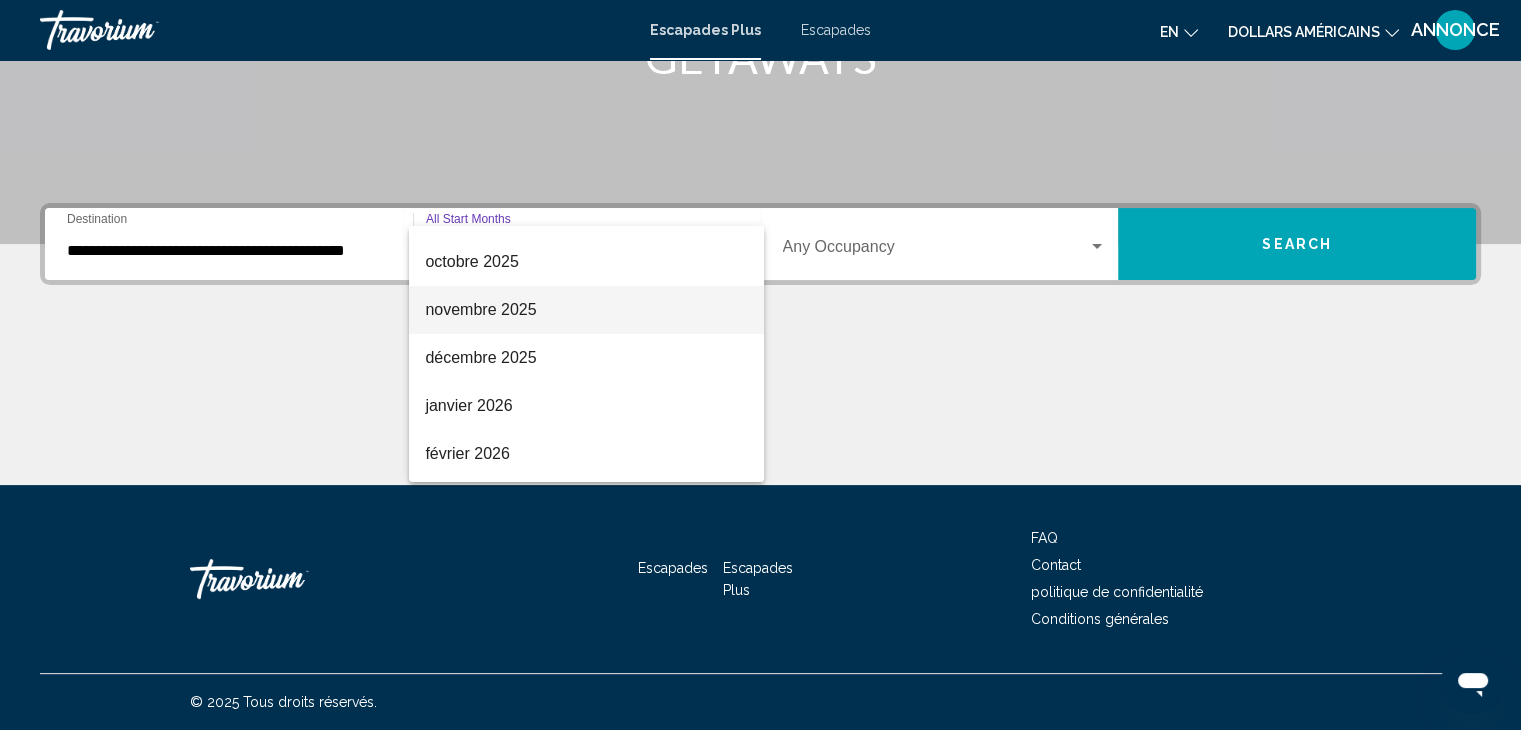 scroll, scrollTop: 122, scrollLeft: 0, axis: vertical 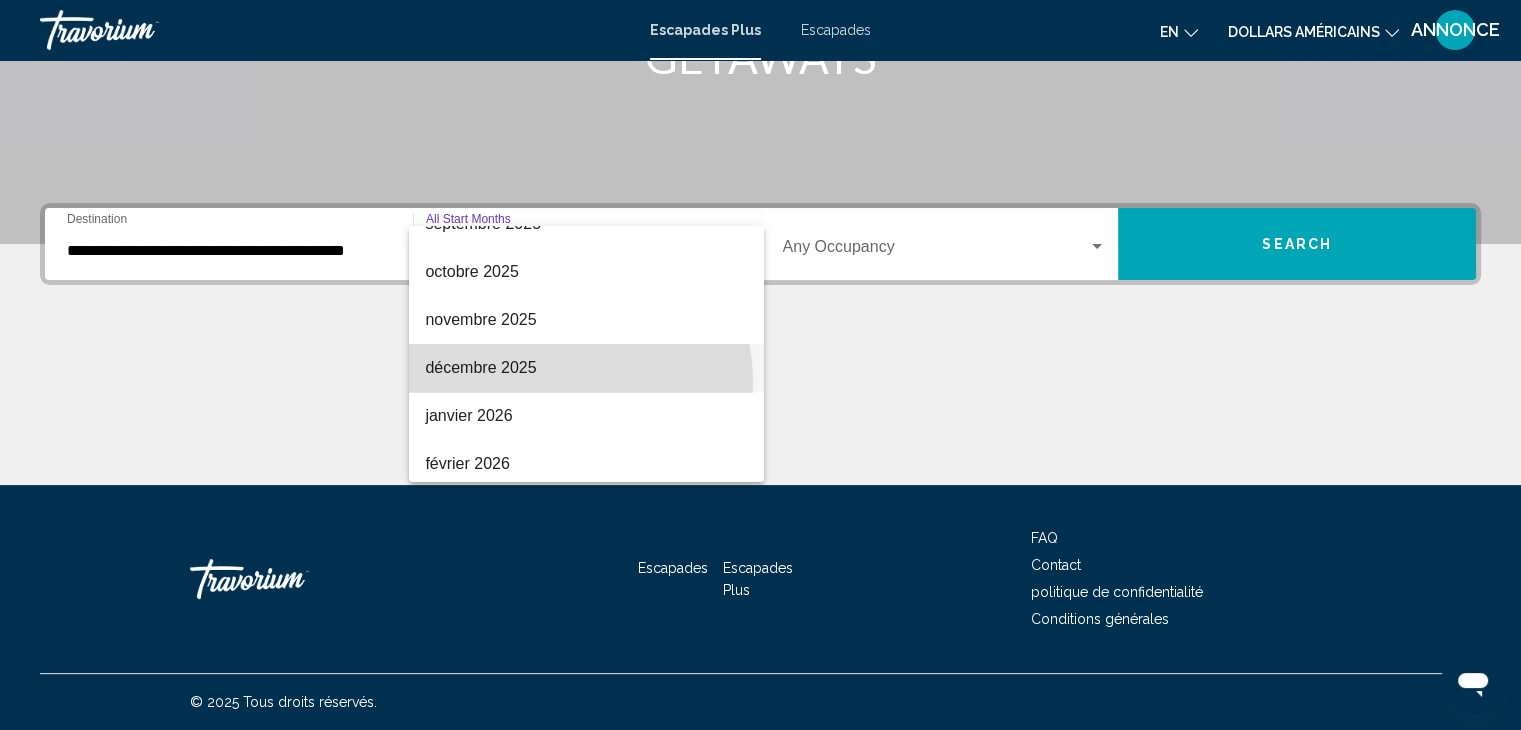 click on "décembre 2025" at bounding box center [586, 368] 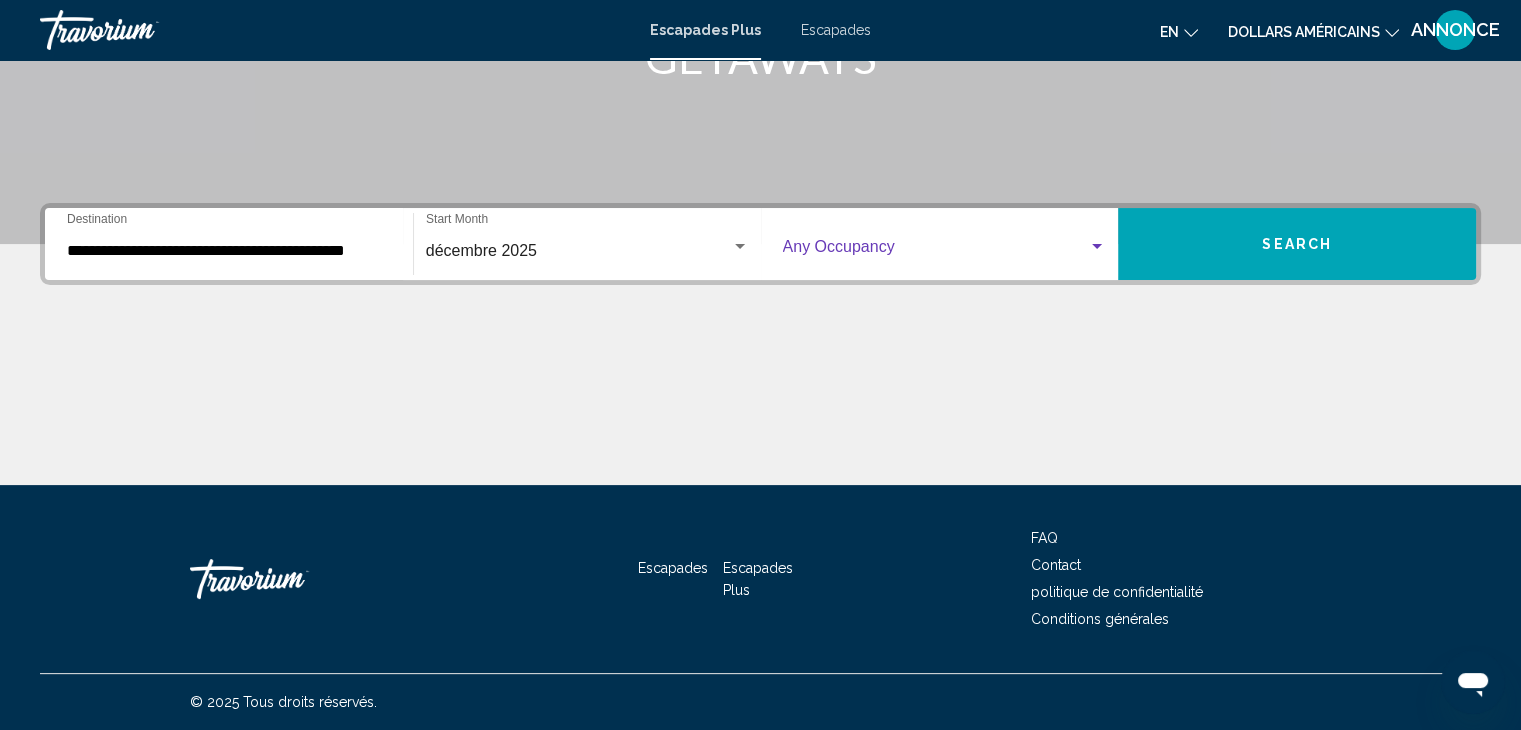 click at bounding box center [936, 251] 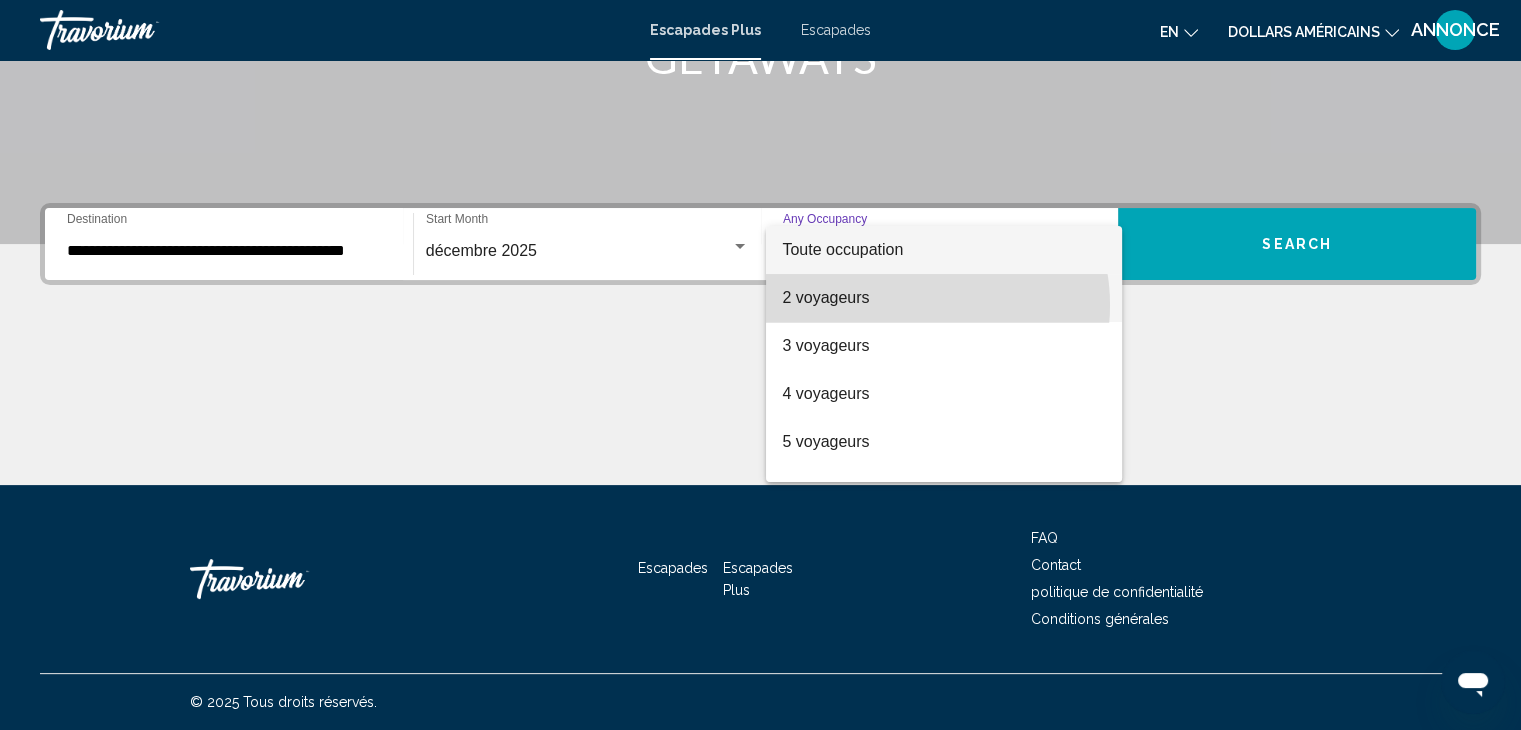 click on "2 voyageurs" at bounding box center (944, 298) 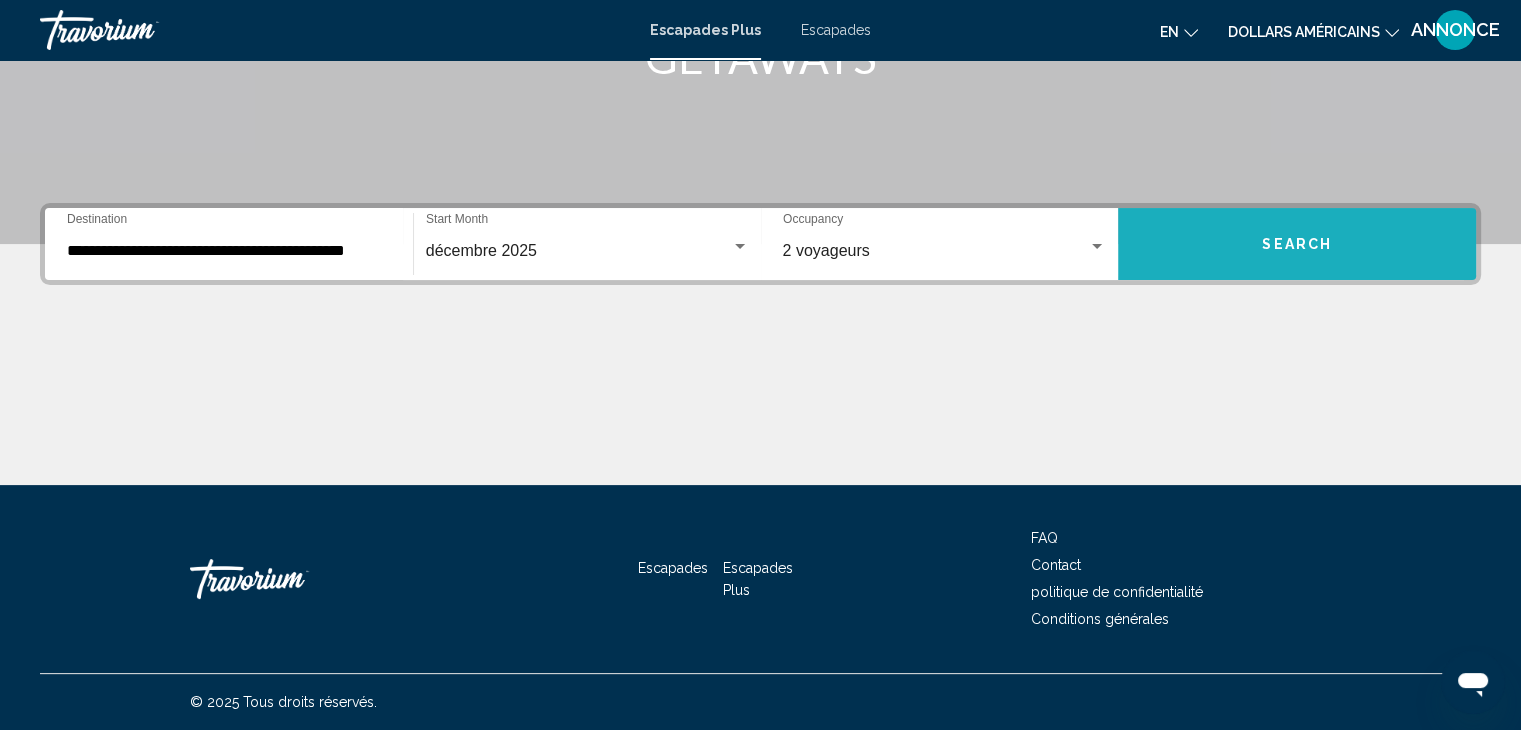 click on "Search" at bounding box center (1297, 244) 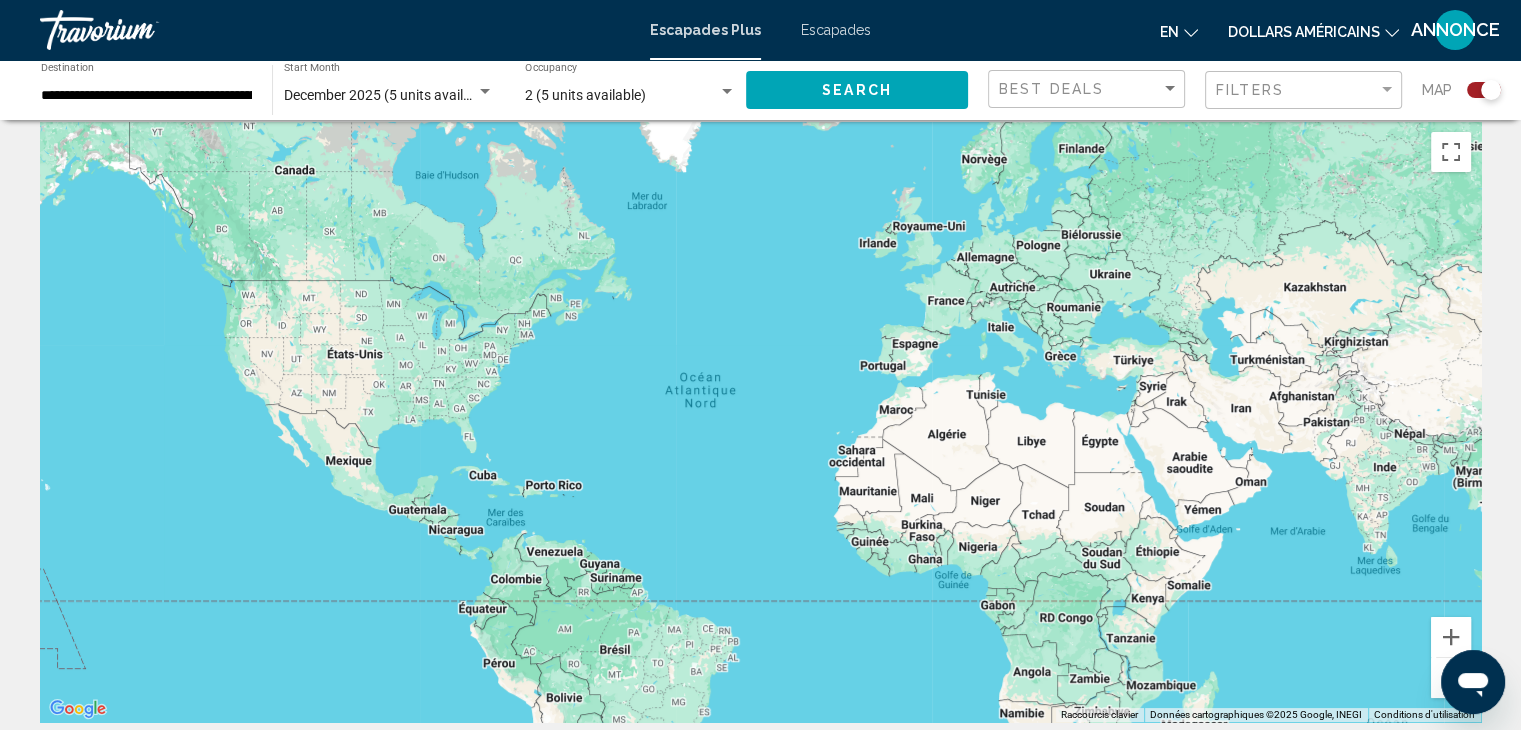 scroll, scrollTop: 0, scrollLeft: 0, axis: both 